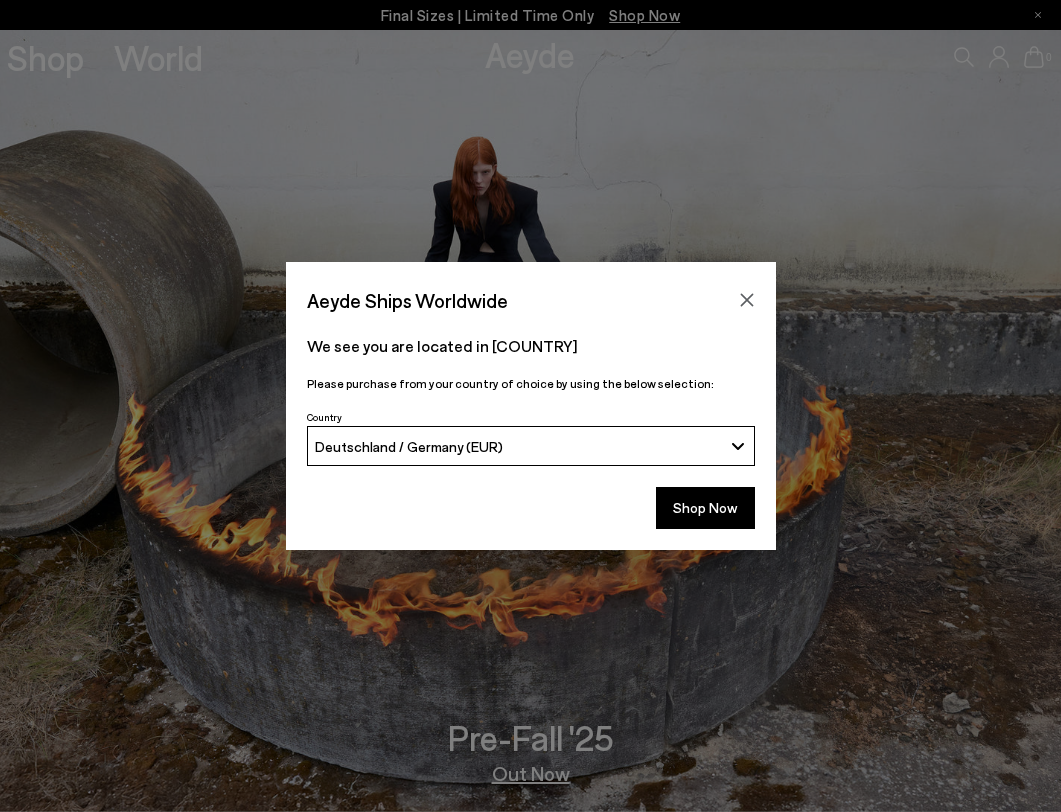 scroll, scrollTop: 0, scrollLeft: 0, axis: both 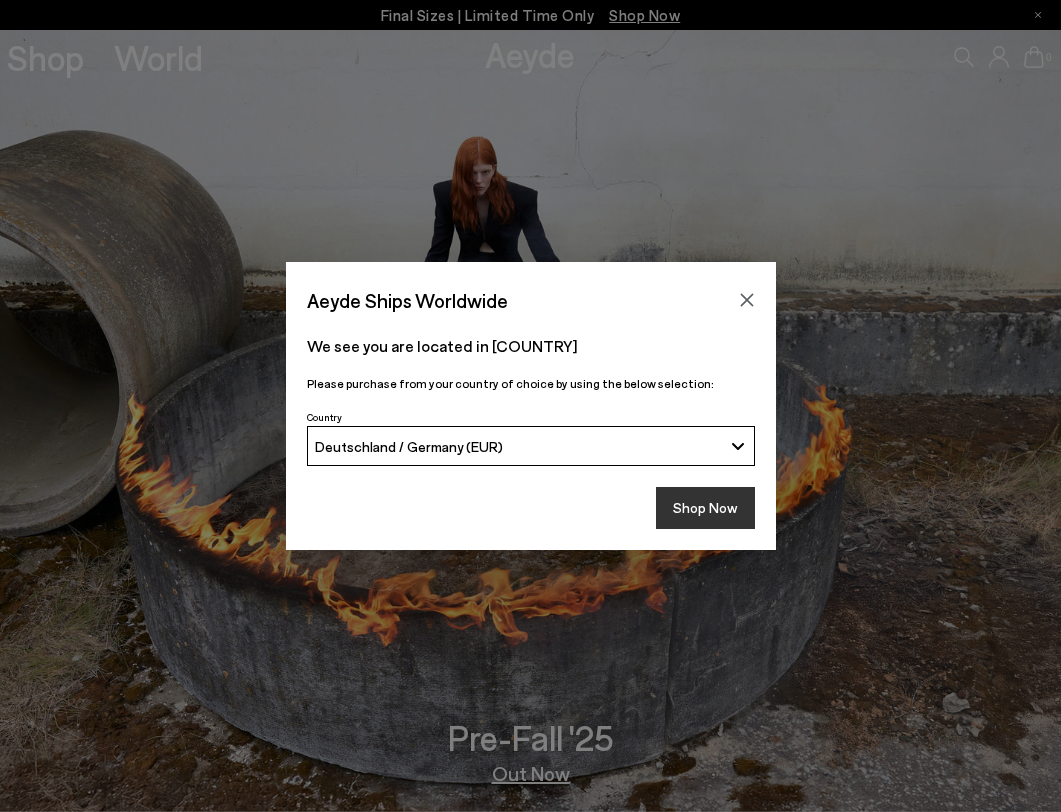 click on "Shop Now" at bounding box center [705, 508] 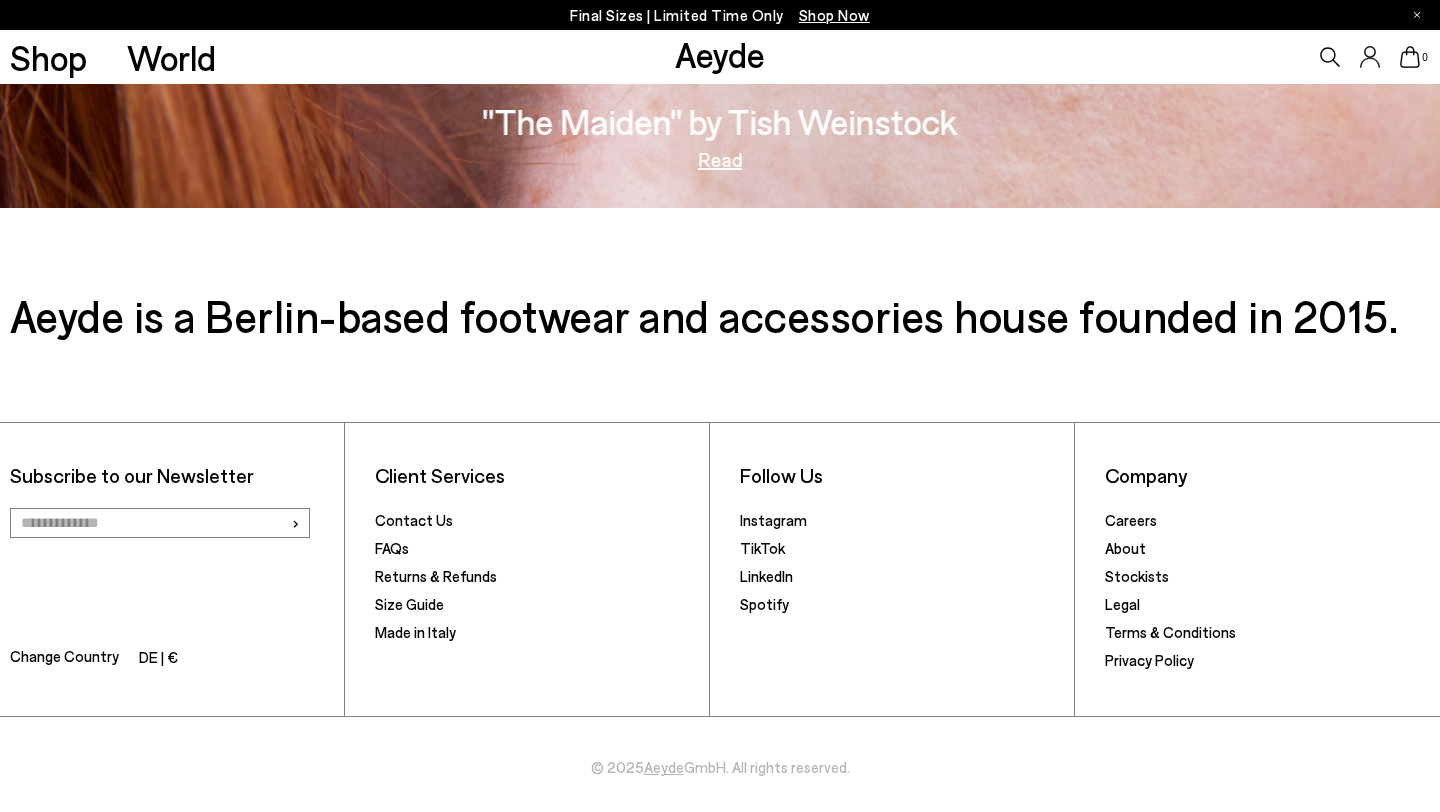 scroll, scrollTop: 3435, scrollLeft: 0, axis: vertical 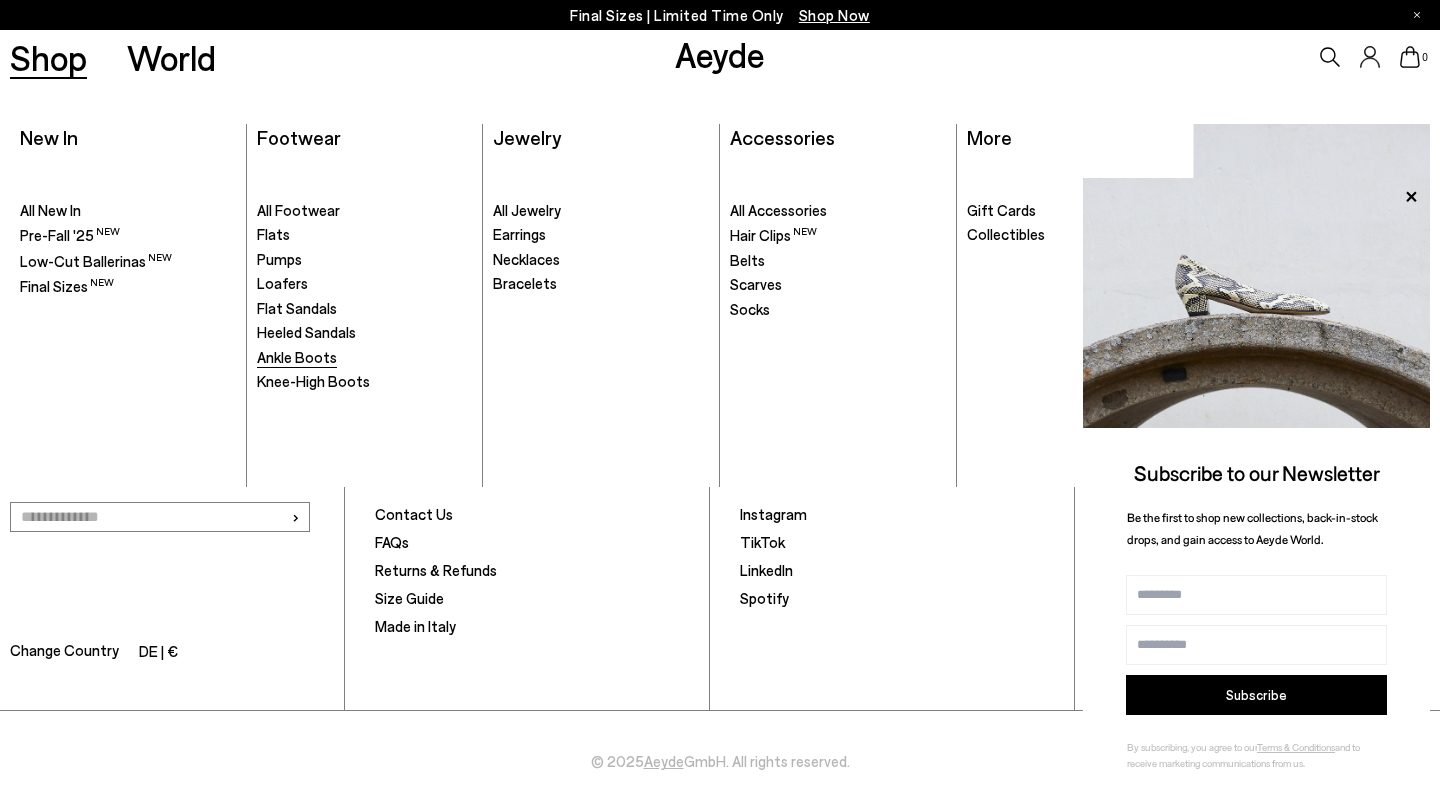 click on "Ankle Boots" at bounding box center (297, 357) 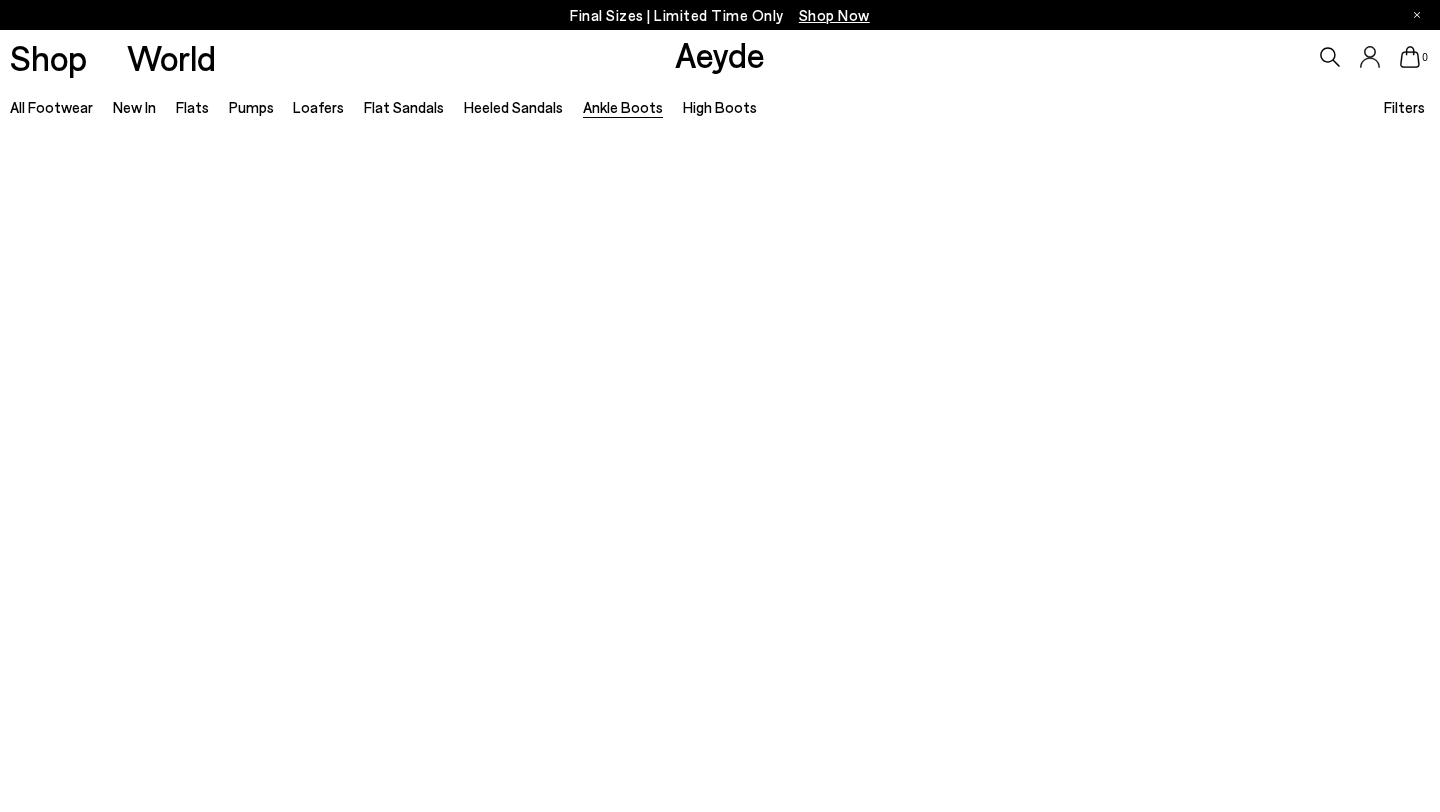 scroll, scrollTop: 0, scrollLeft: 0, axis: both 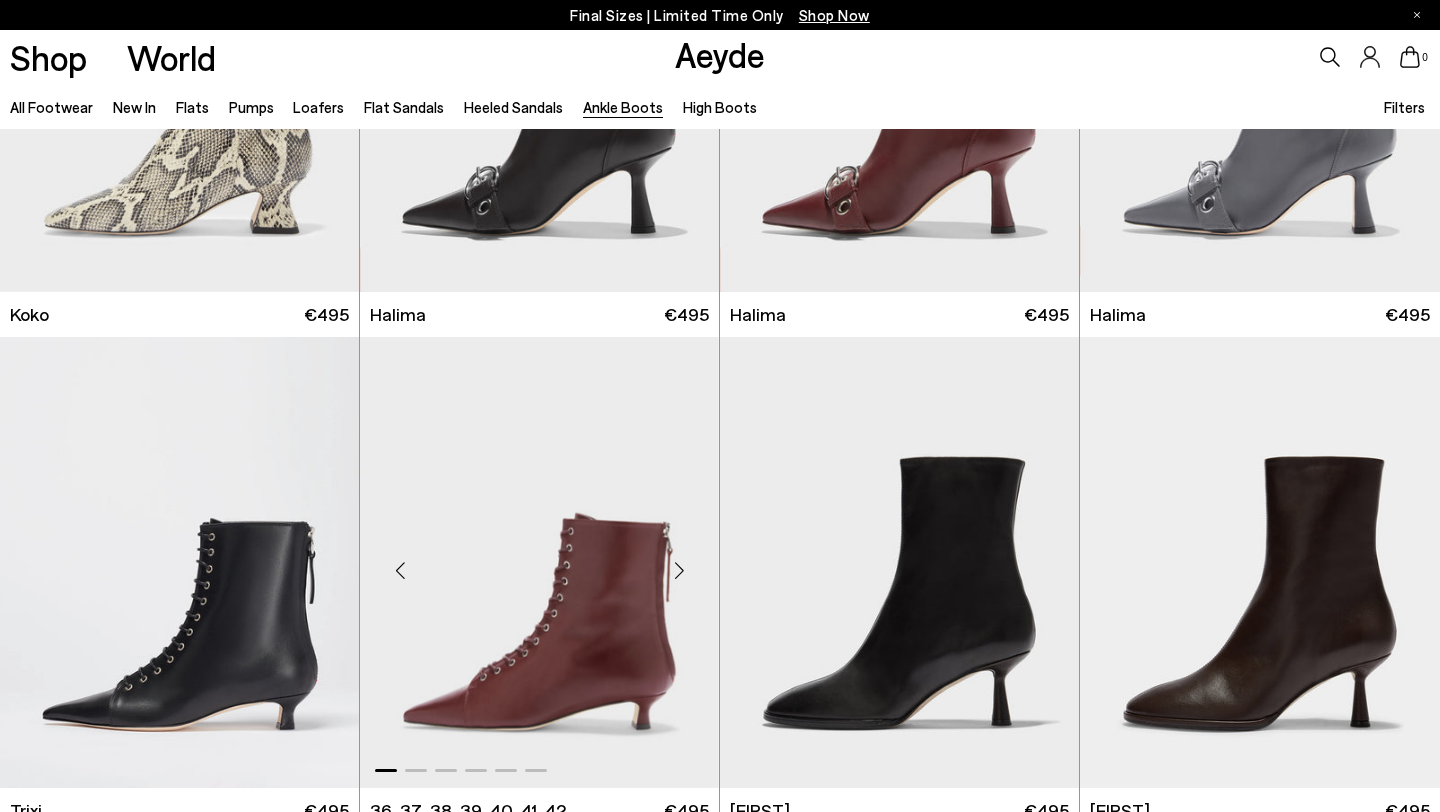 click at bounding box center (539, 562) 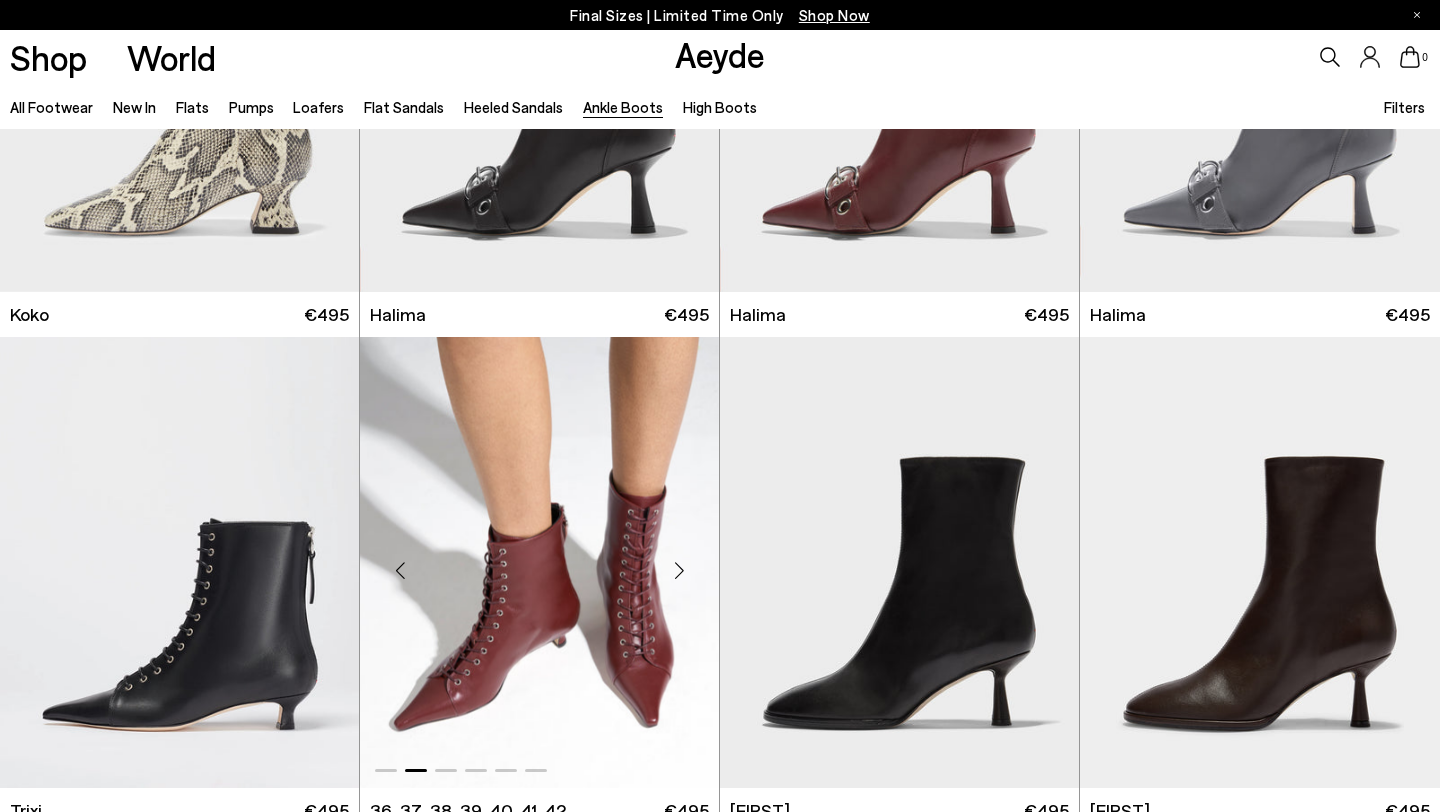 click at bounding box center [539, 562] 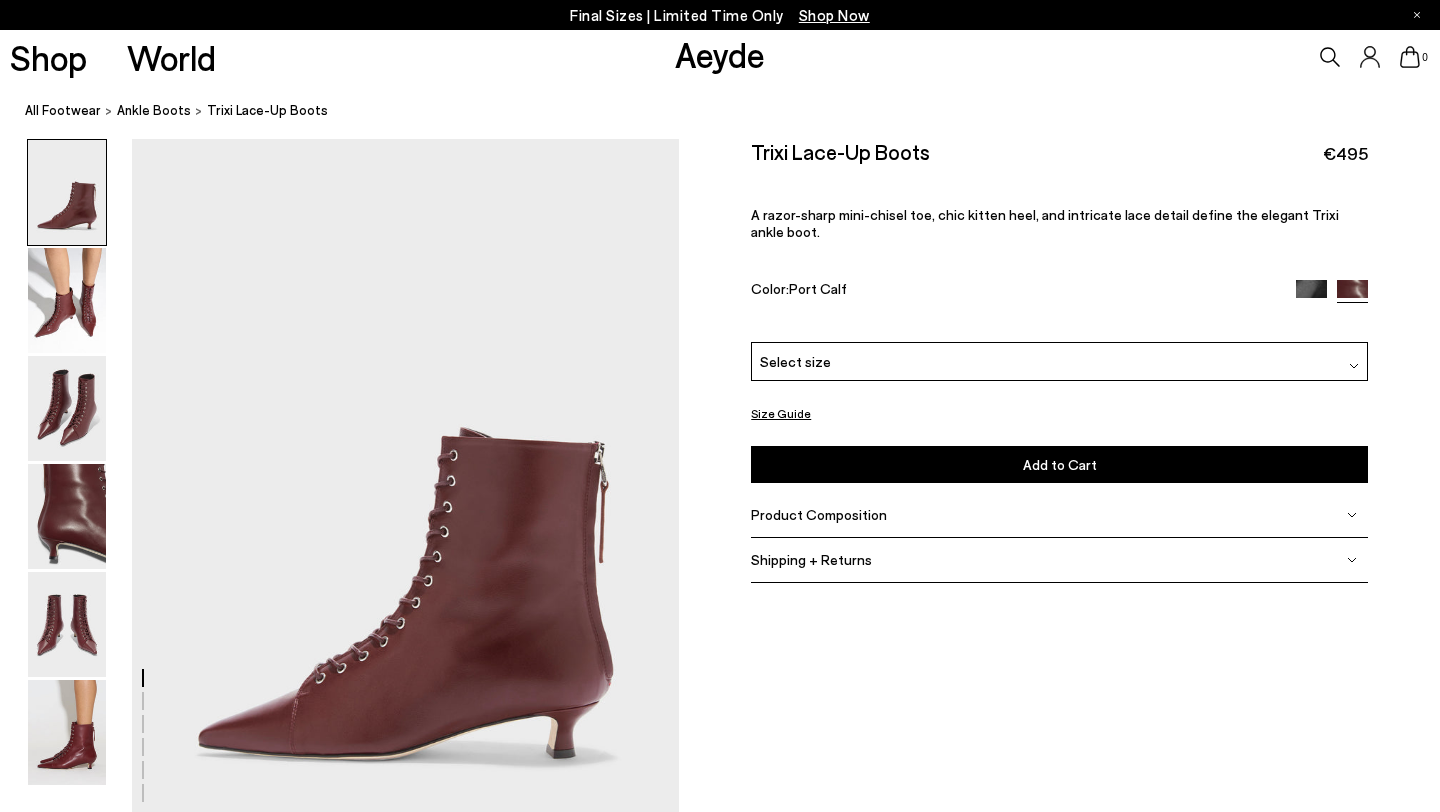 scroll, scrollTop: 0, scrollLeft: 0, axis: both 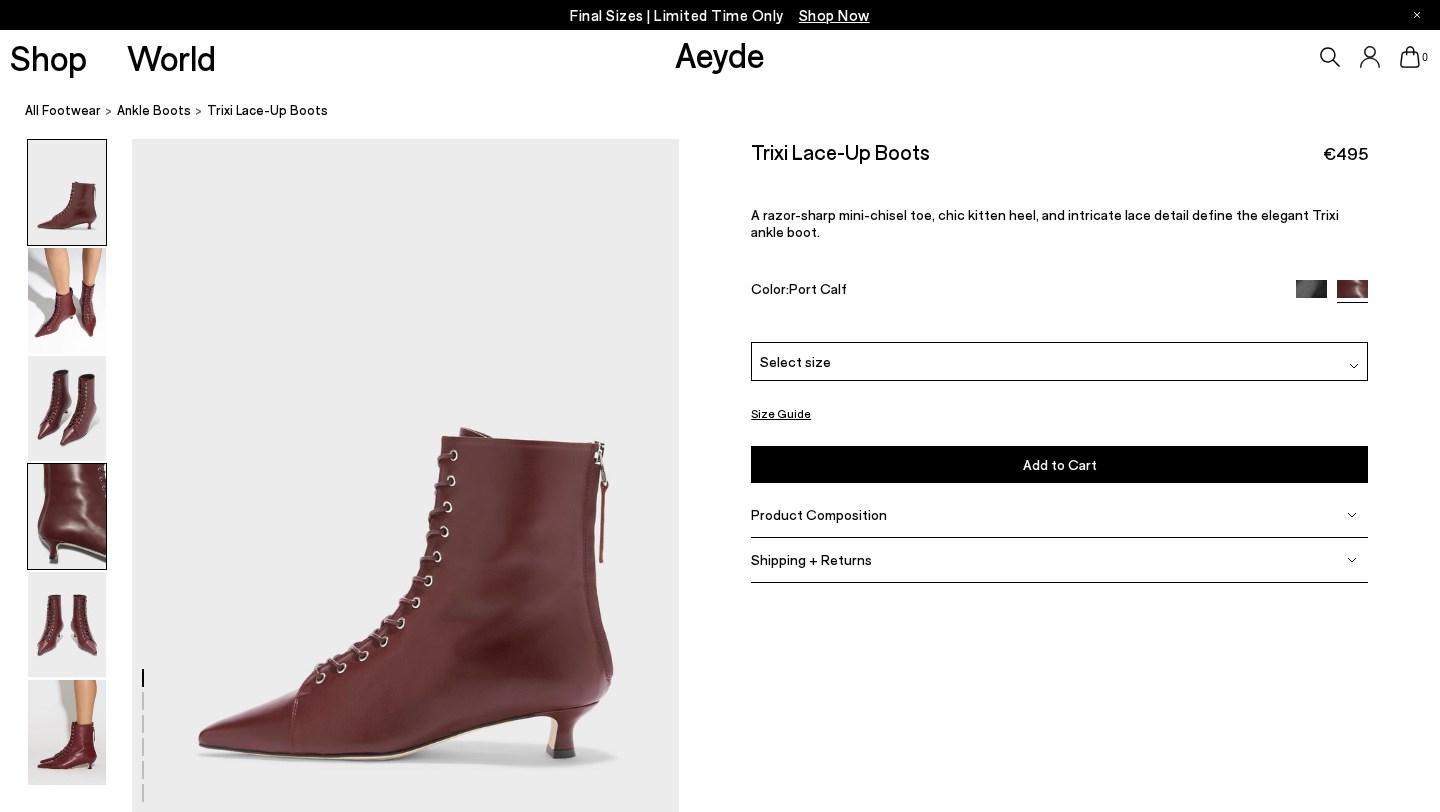 click at bounding box center [67, 516] 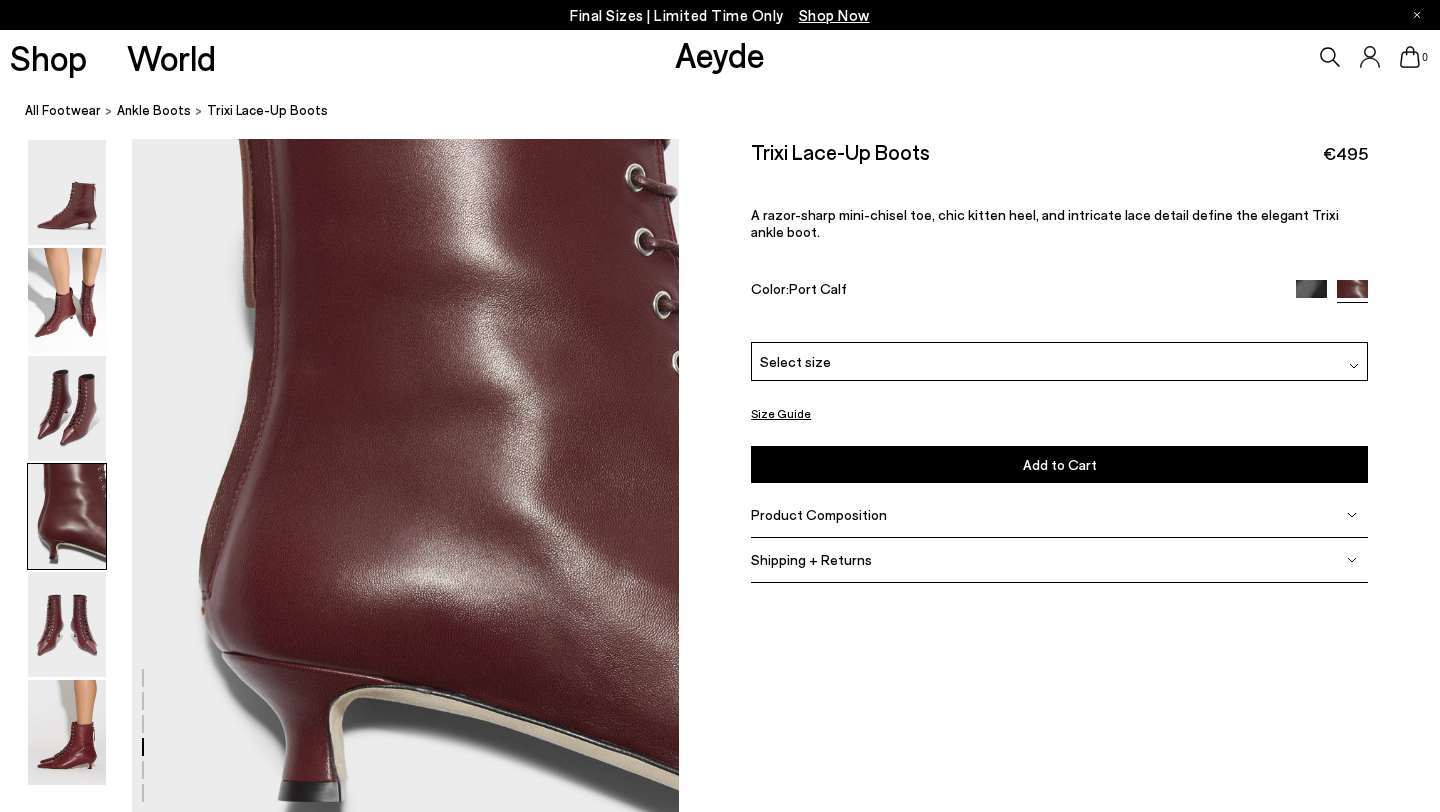 scroll, scrollTop: 2200, scrollLeft: 0, axis: vertical 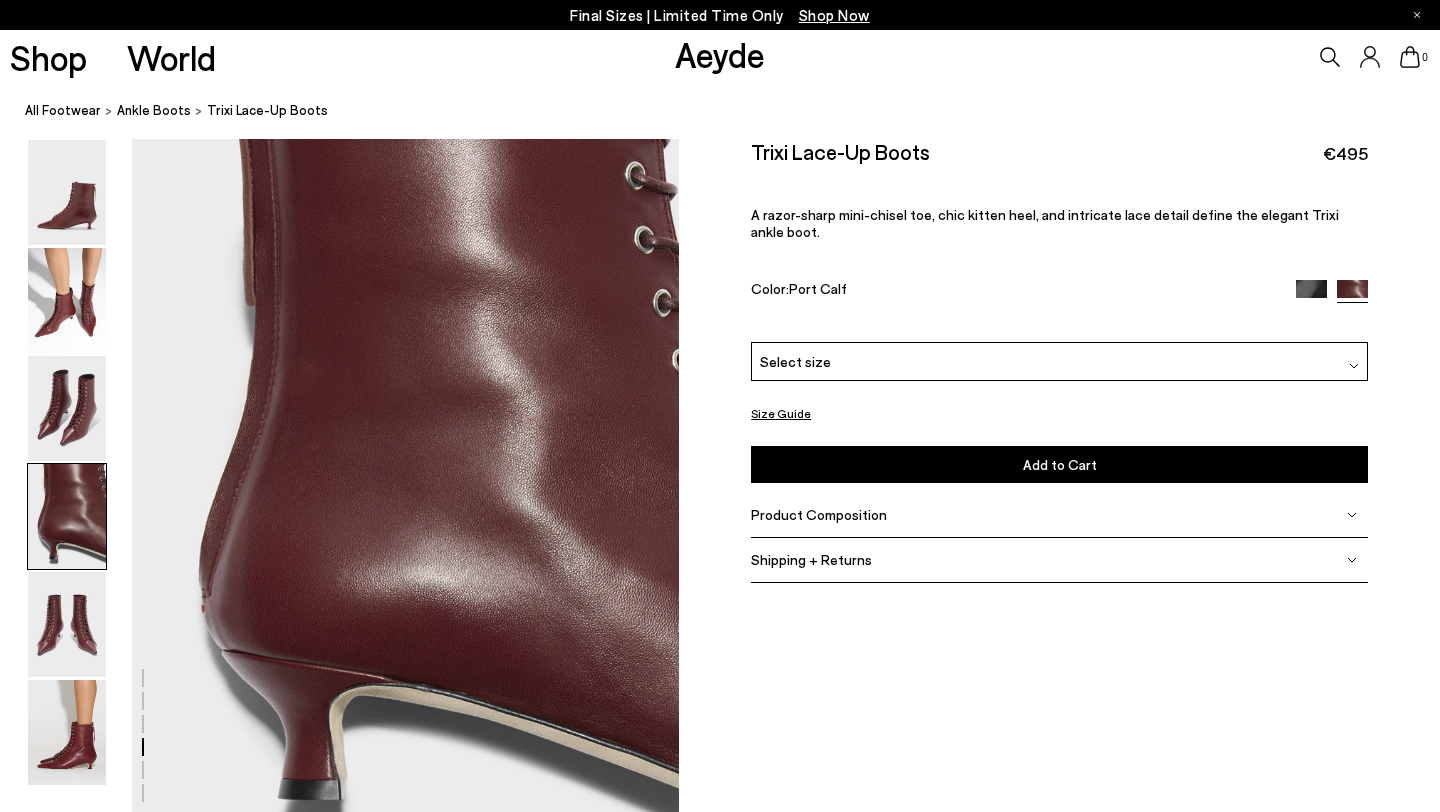 click at bounding box center (339, 135) 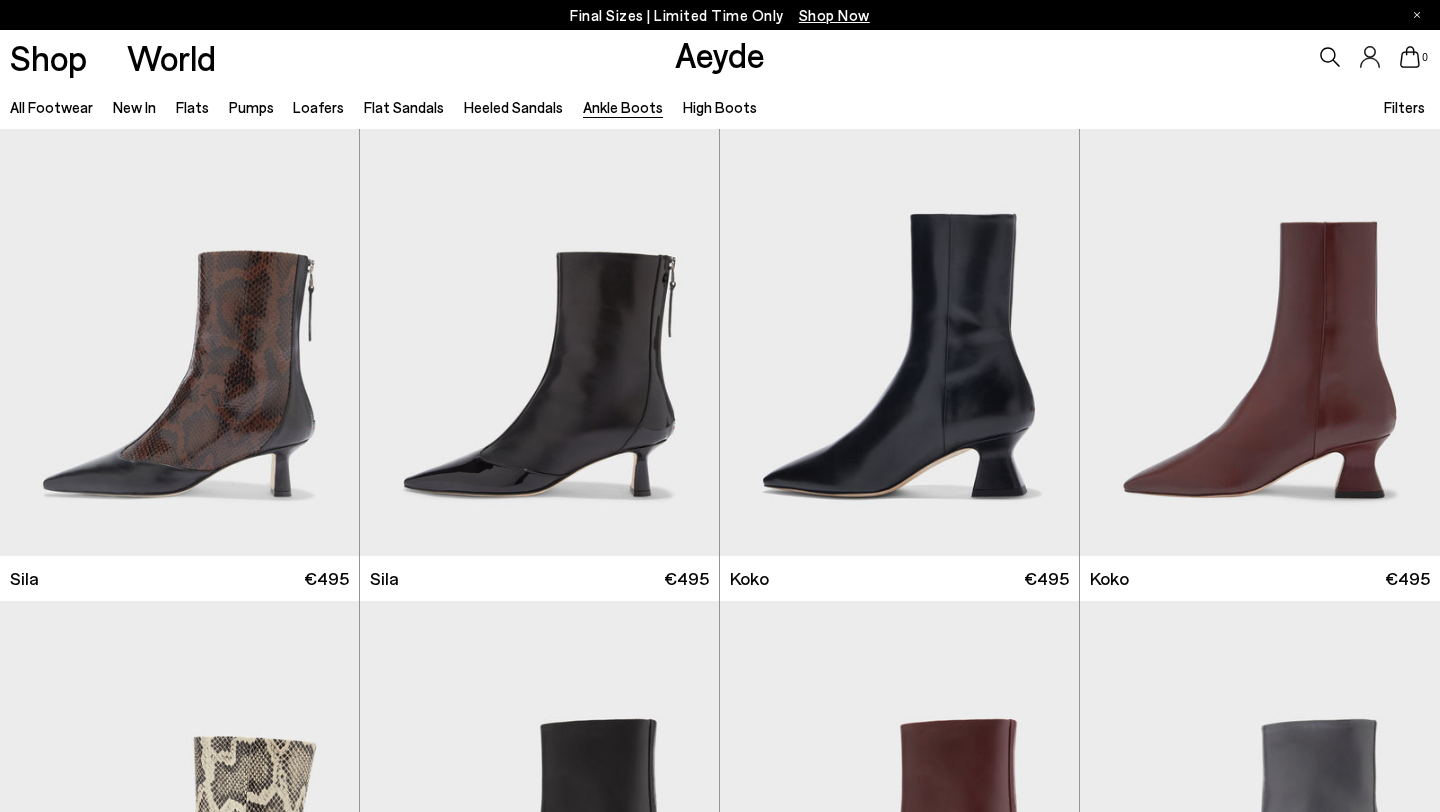 scroll, scrollTop: 0, scrollLeft: 0, axis: both 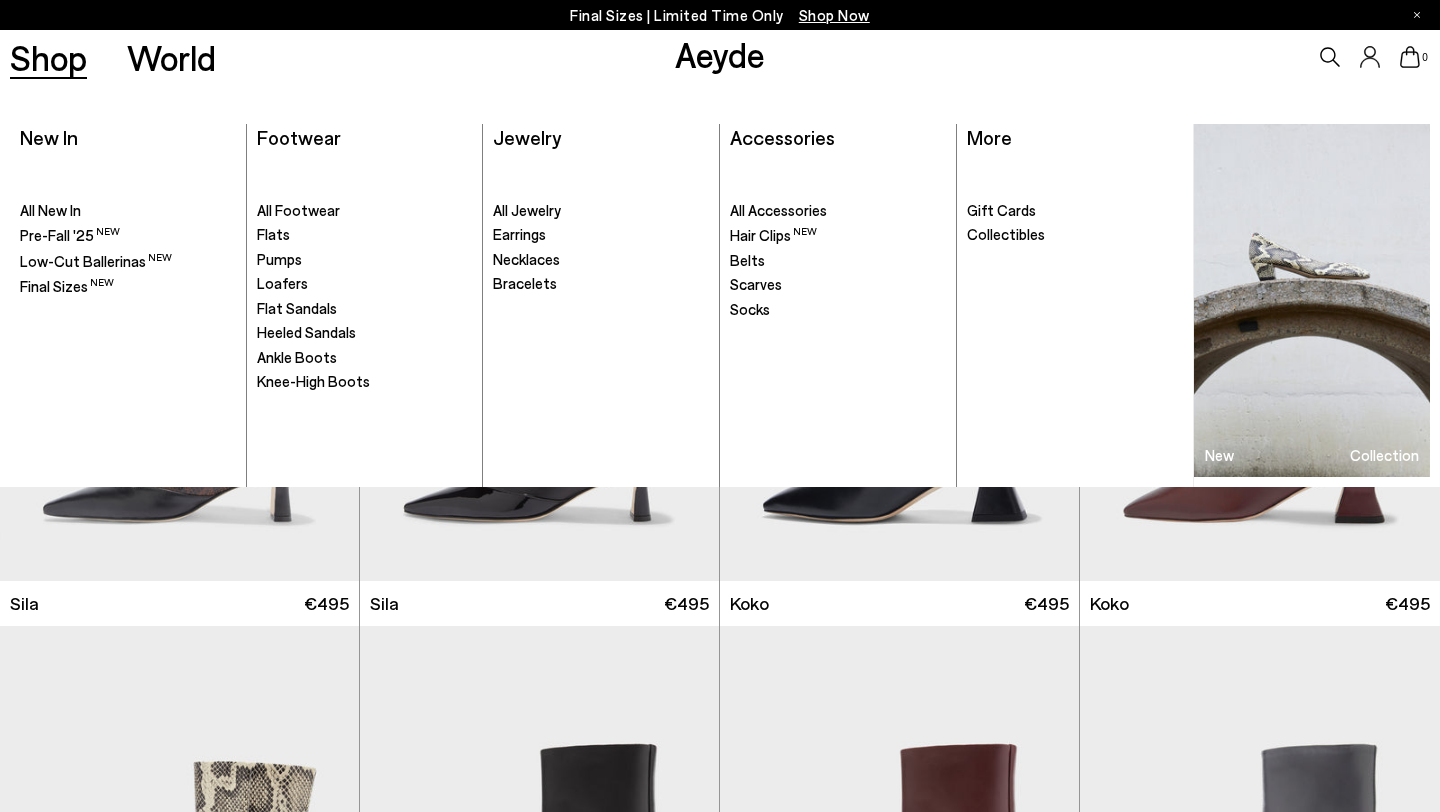 click on "Shop" at bounding box center [48, 57] 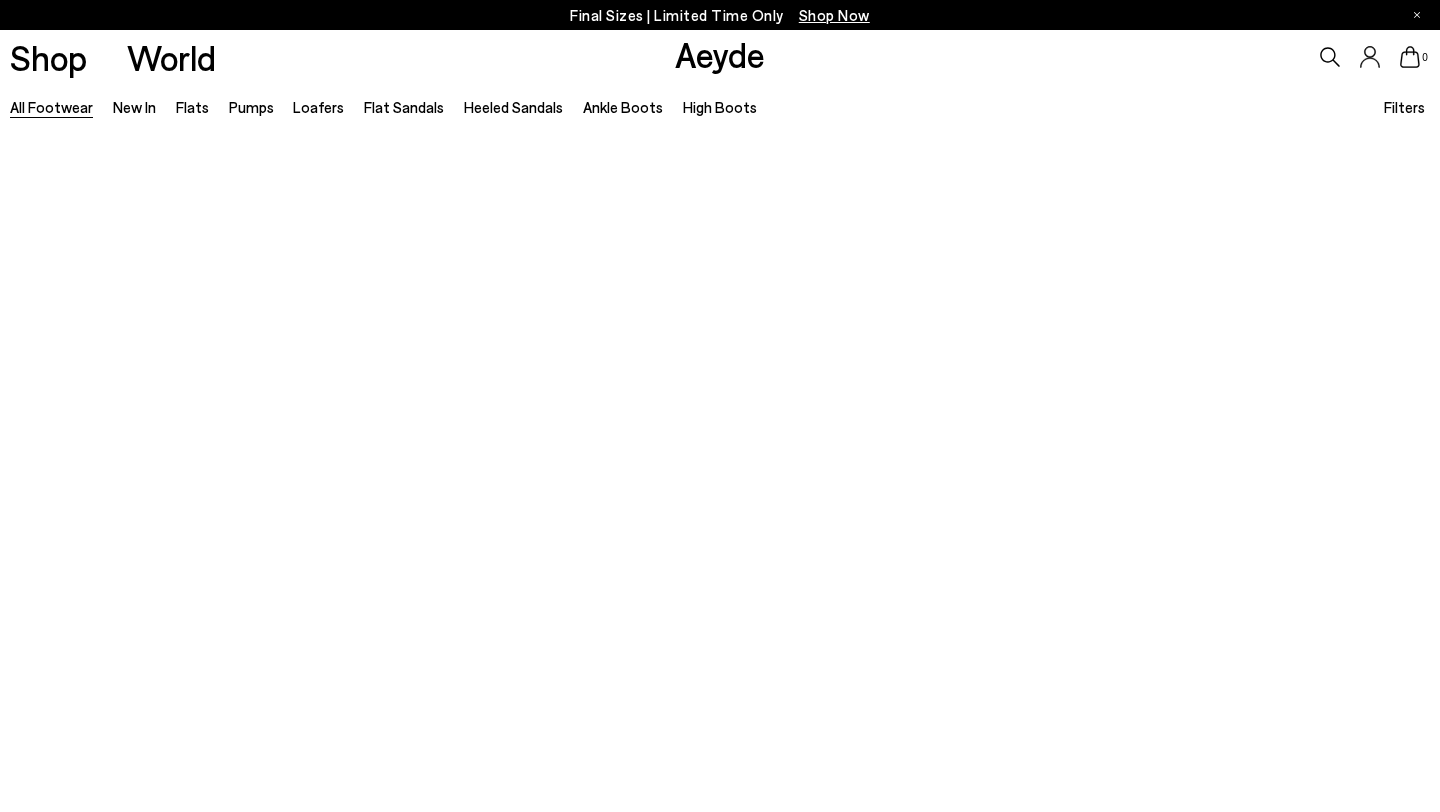 scroll, scrollTop: 0, scrollLeft: 0, axis: both 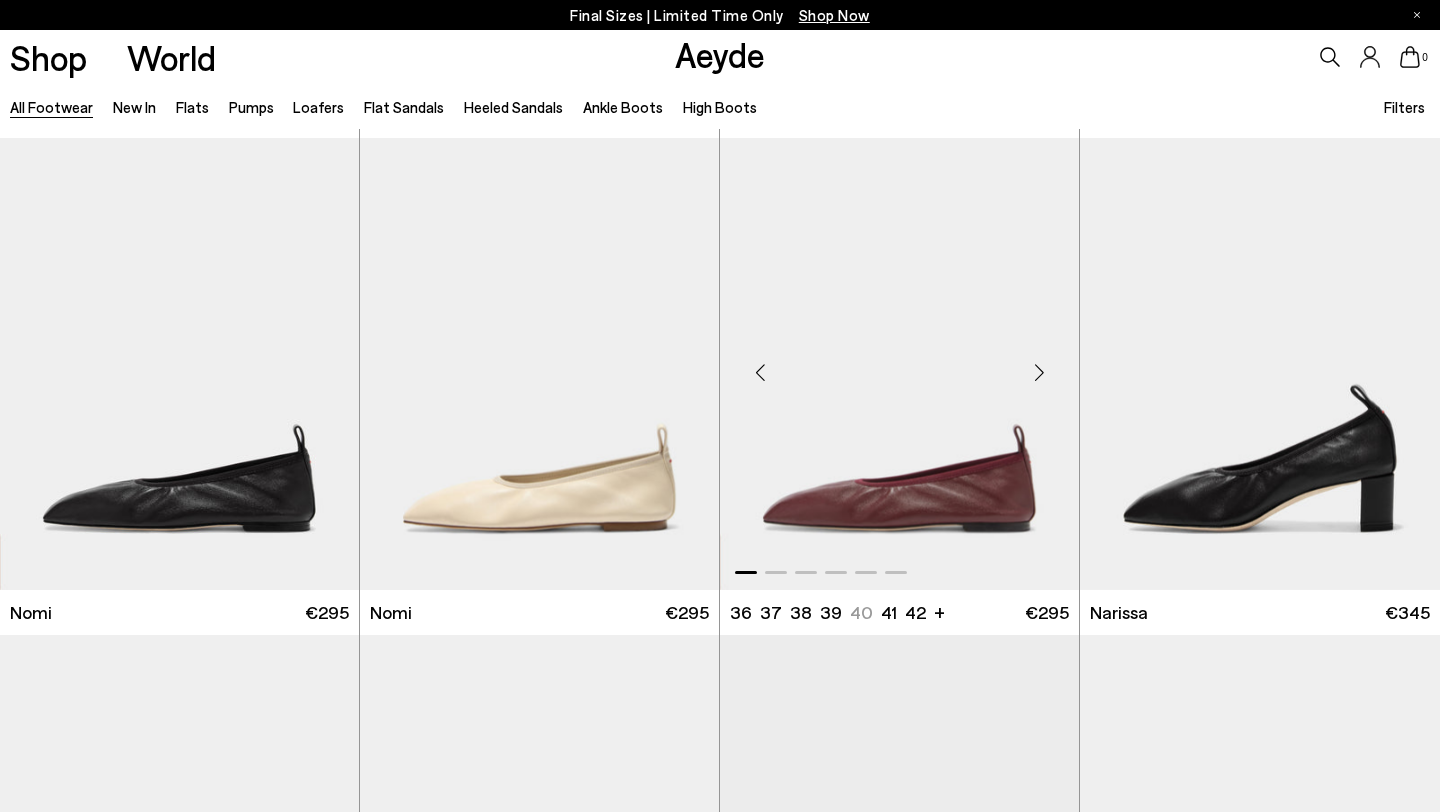 click at bounding box center (899, 363) 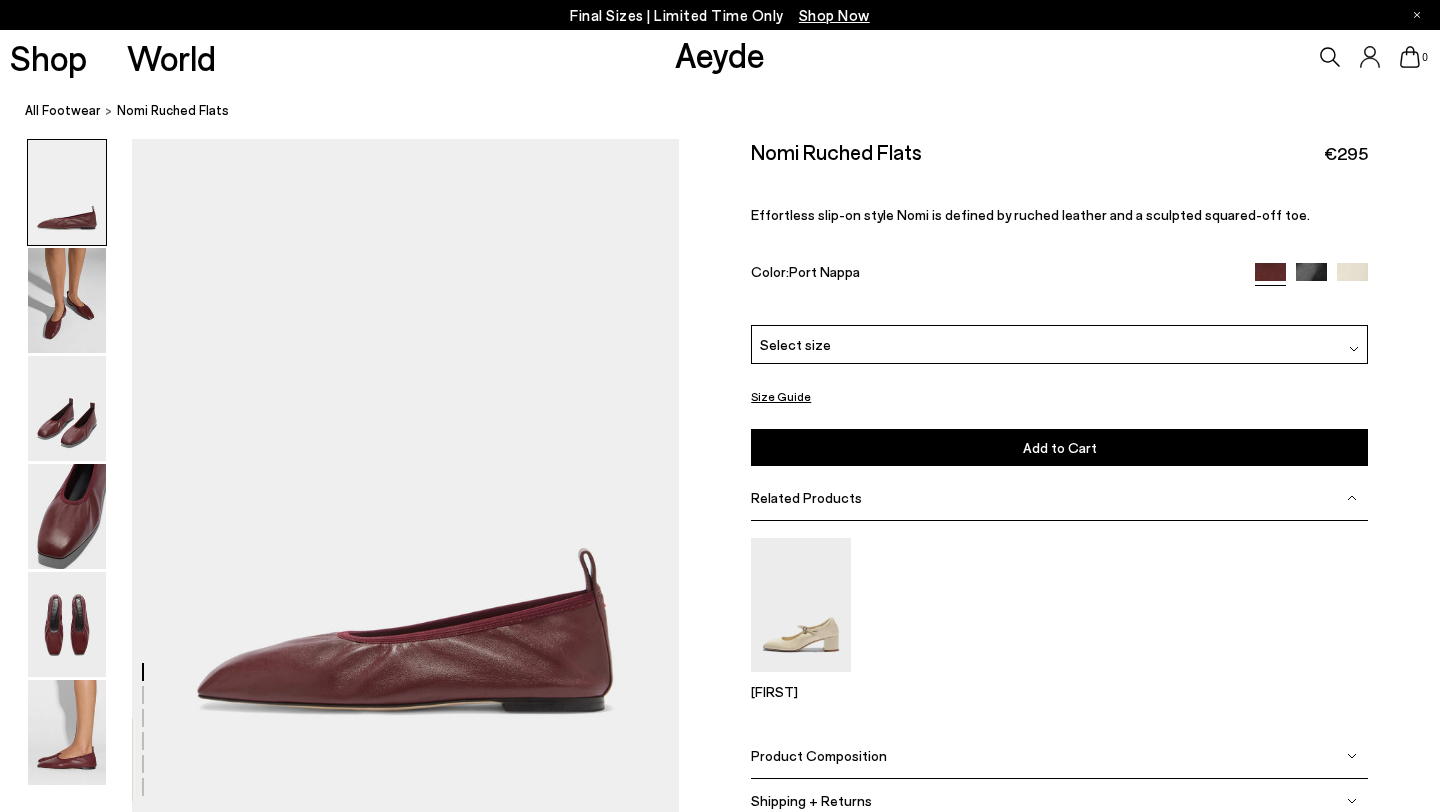 scroll, scrollTop: 0, scrollLeft: 0, axis: both 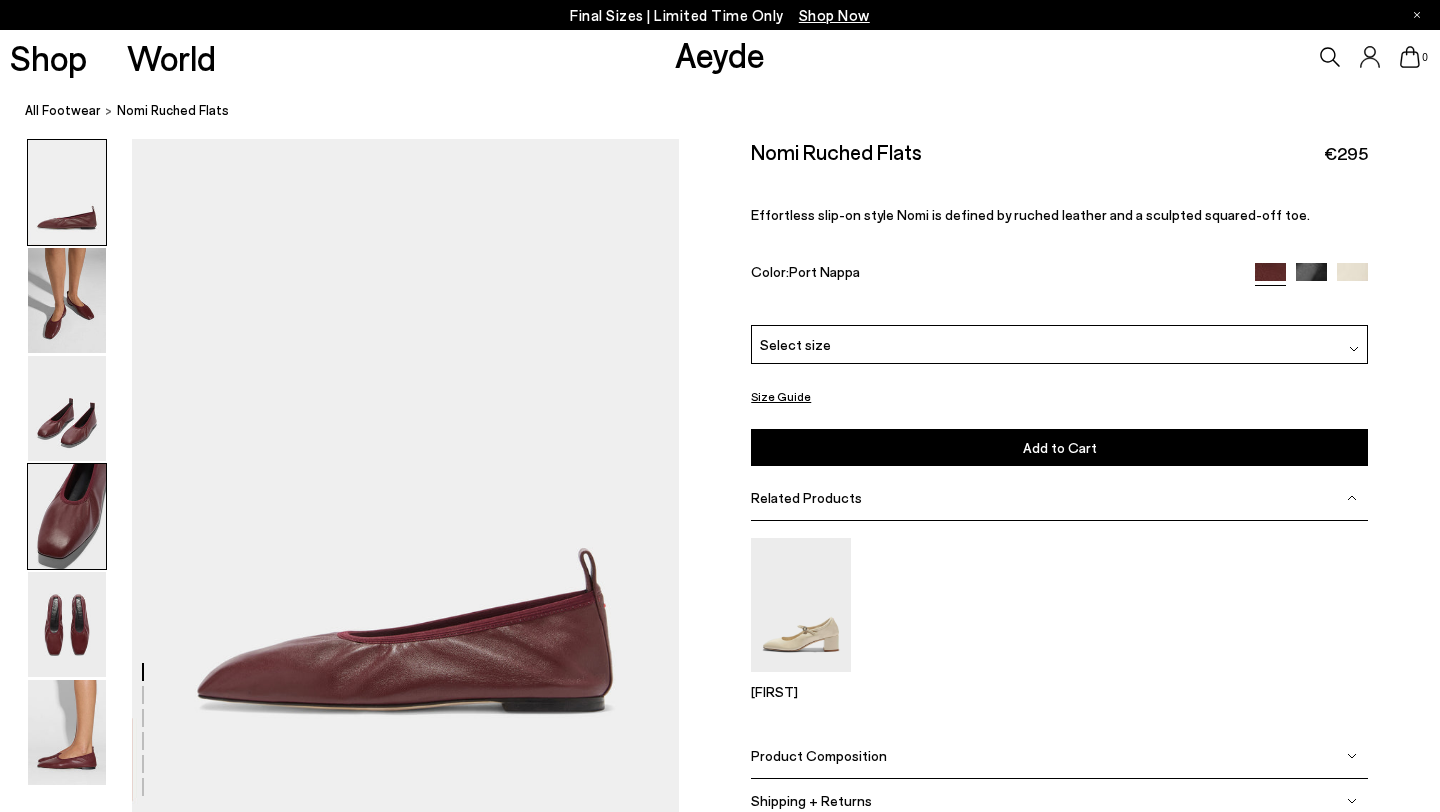 click at bounding box center (67, 516) 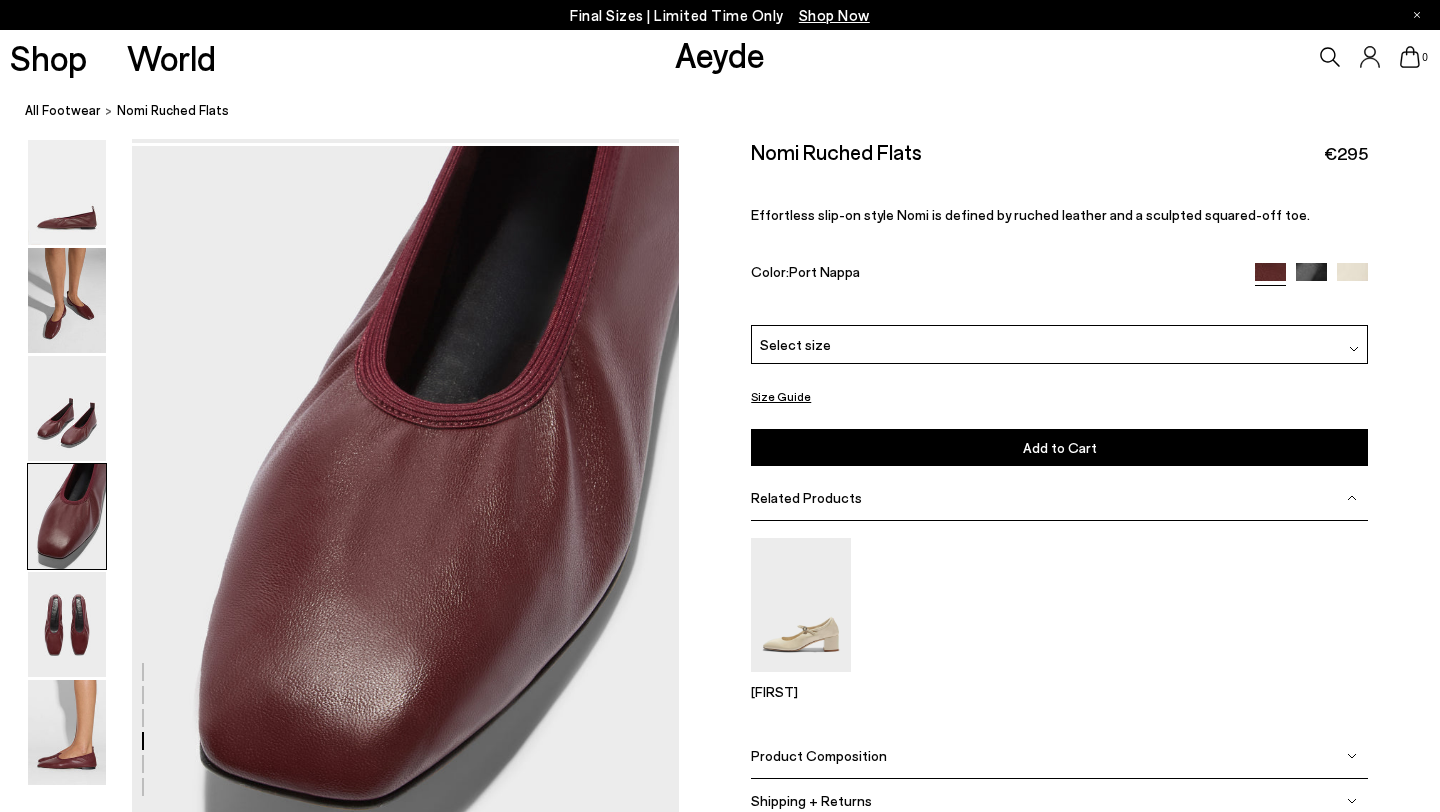 scroll, scrollTop: 2143, scrollLeft: 0, axis: vertical 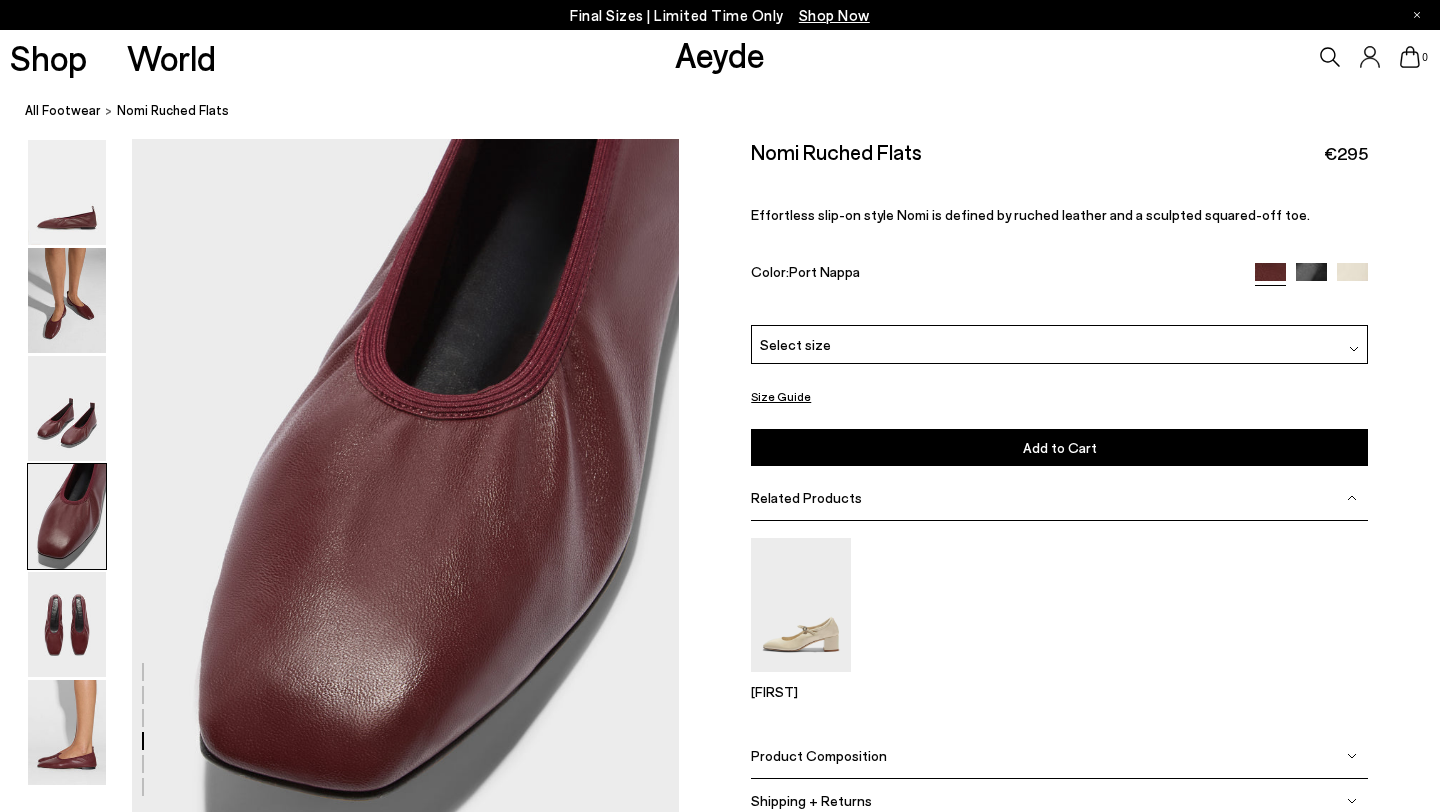 click at bounding box center [339, 164] 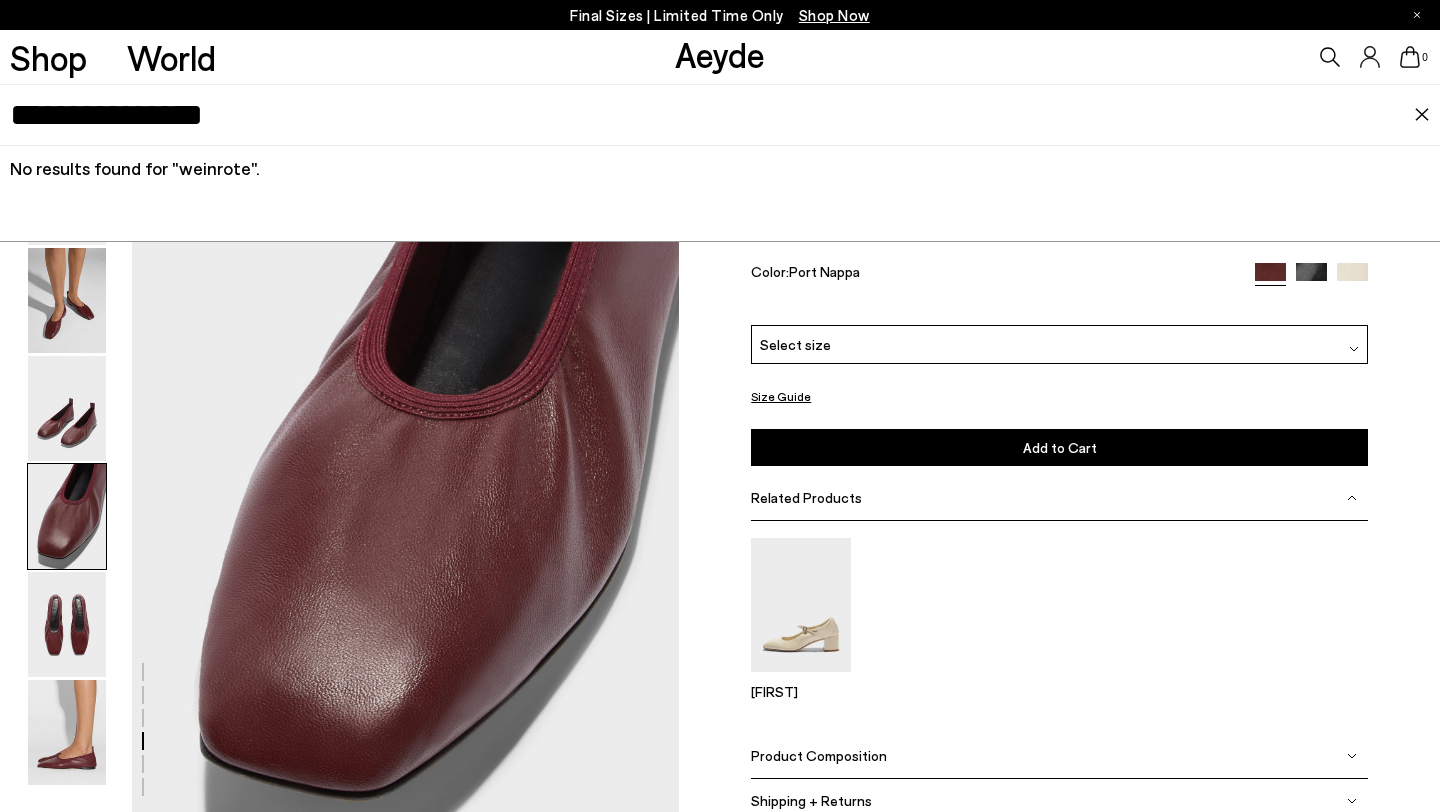 type on "**********" 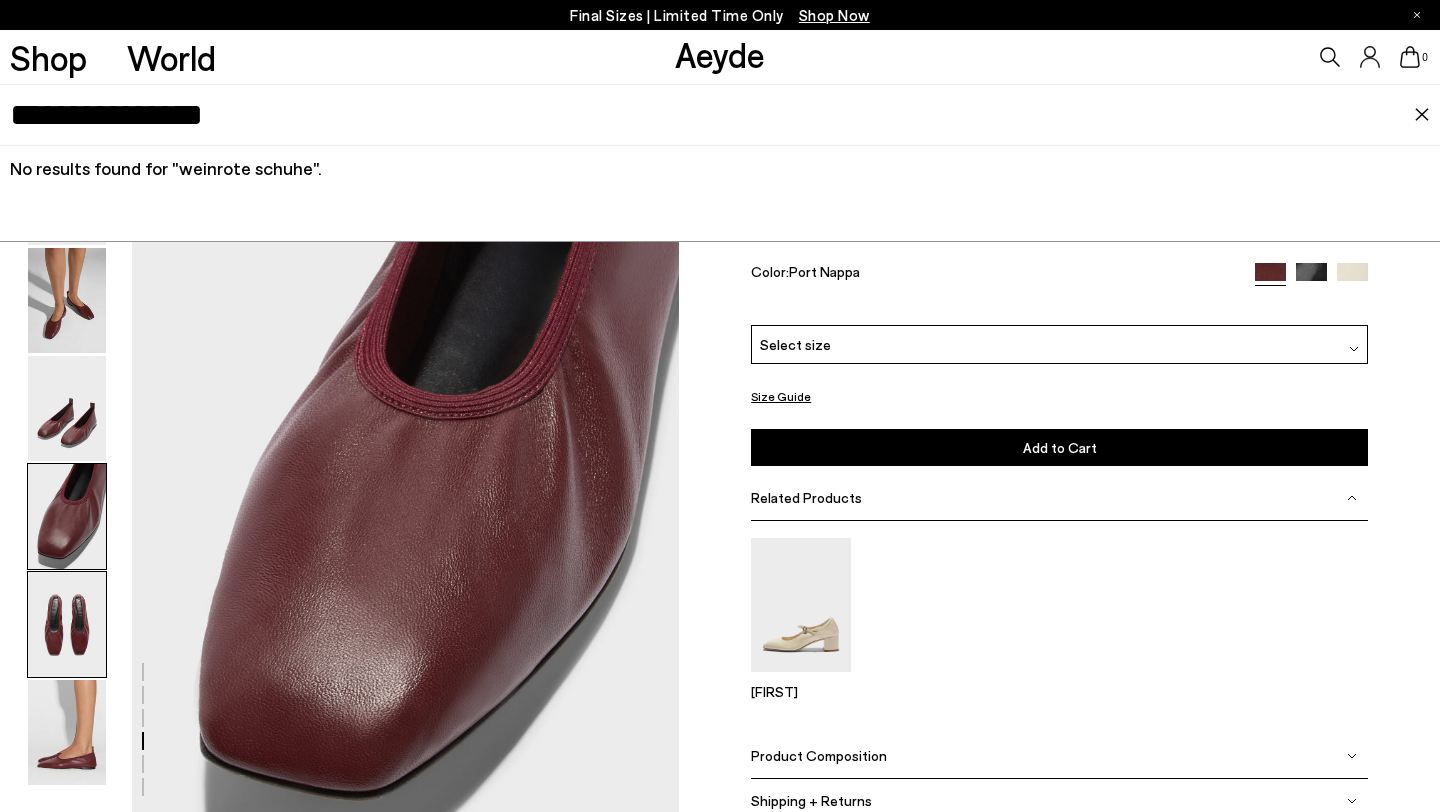 click at bounding box center [67, 624] 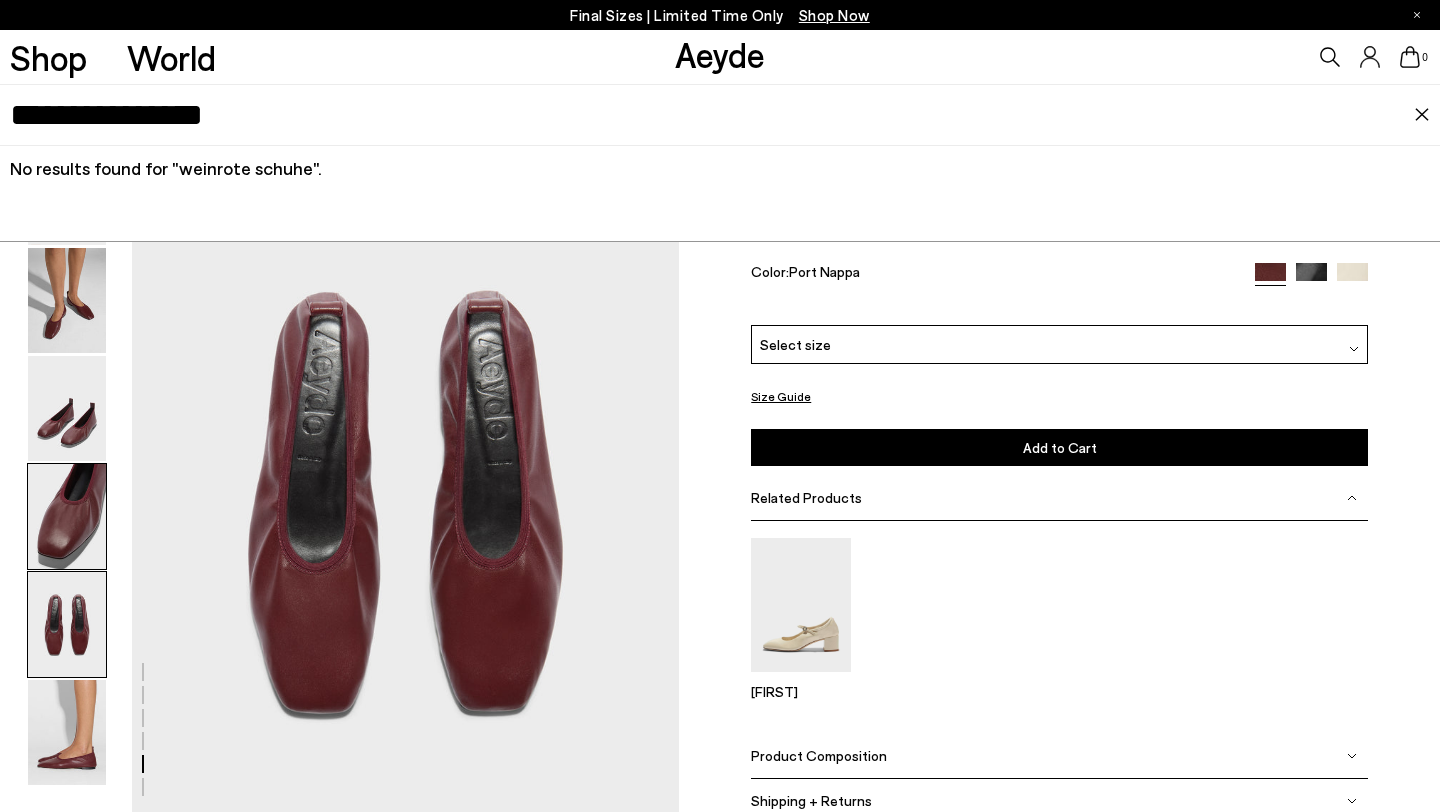 click at bounding box center (67, 516) 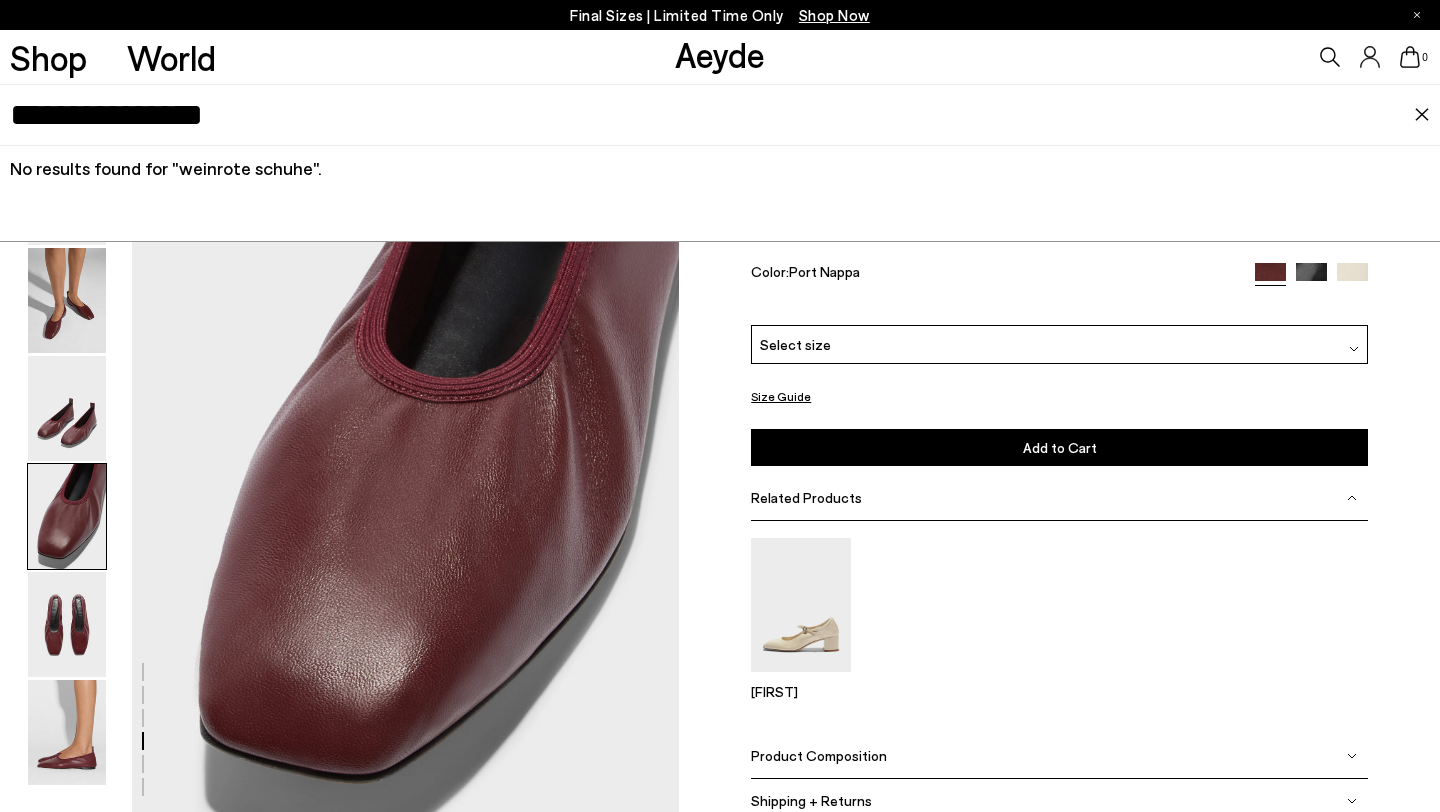 scroll, scrollTop: 2143, scrollLeft: 0, axis: vertical 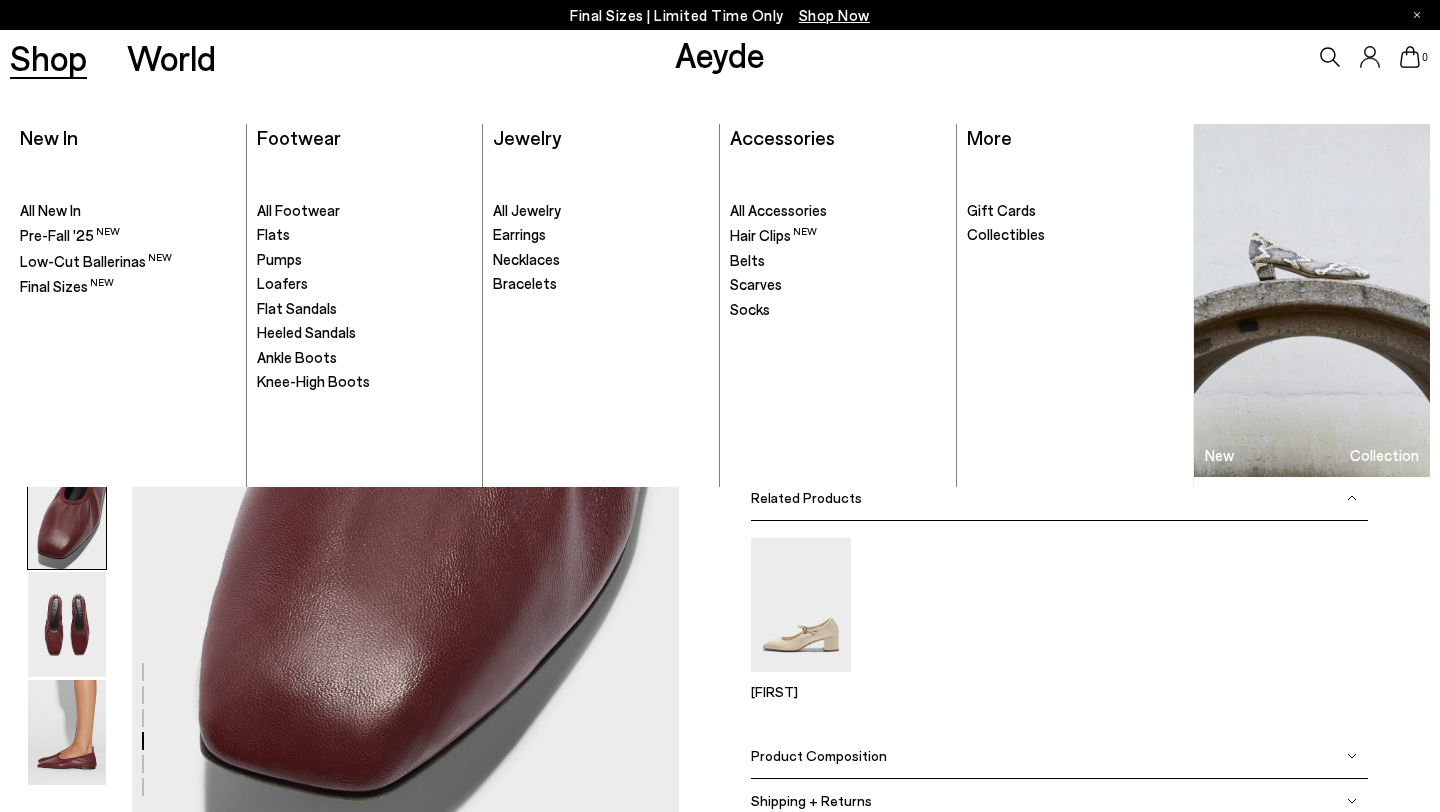 click on "Shop" at bounding box center [48, 57] 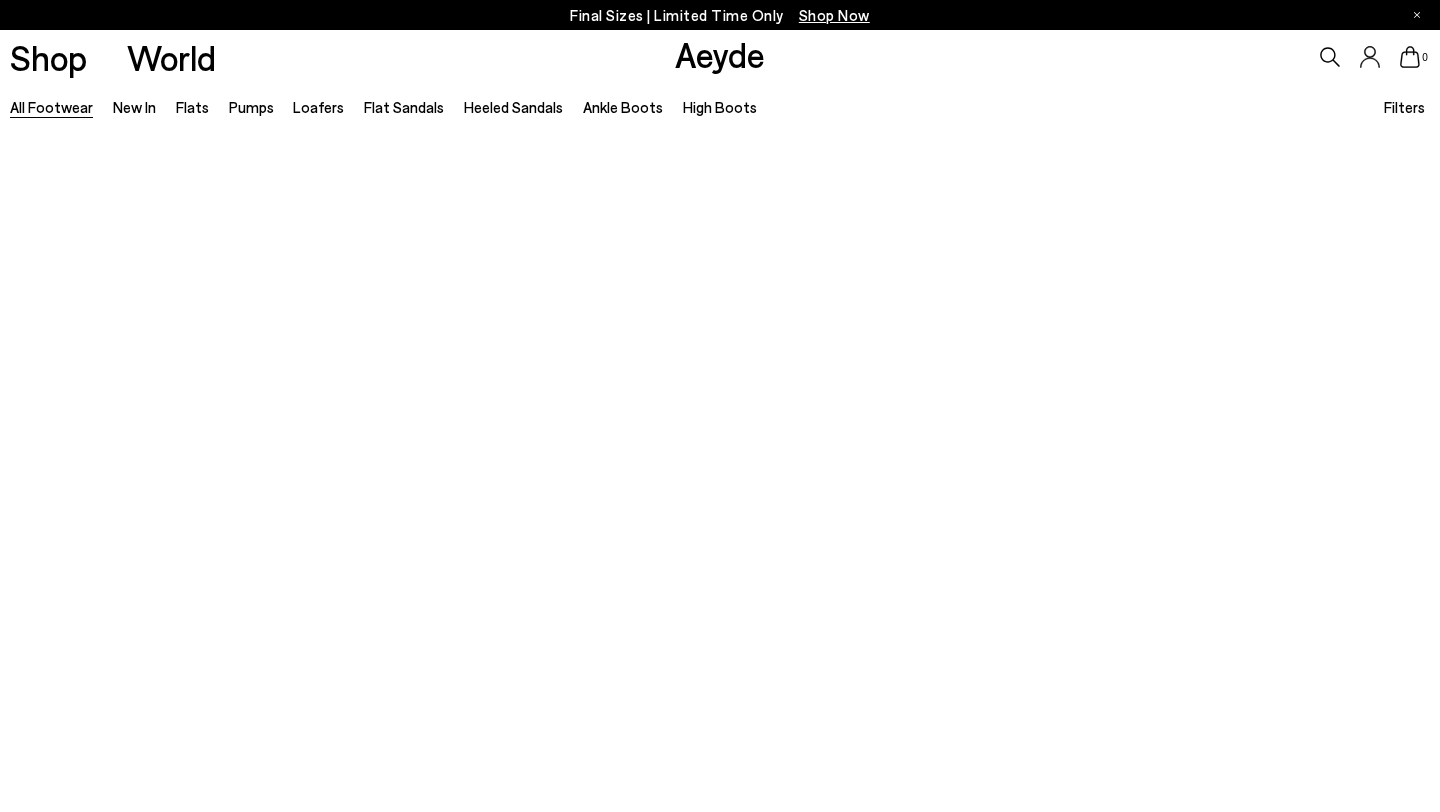 scroll, scrollTop: 0, scrollLeft: 0, axis: both 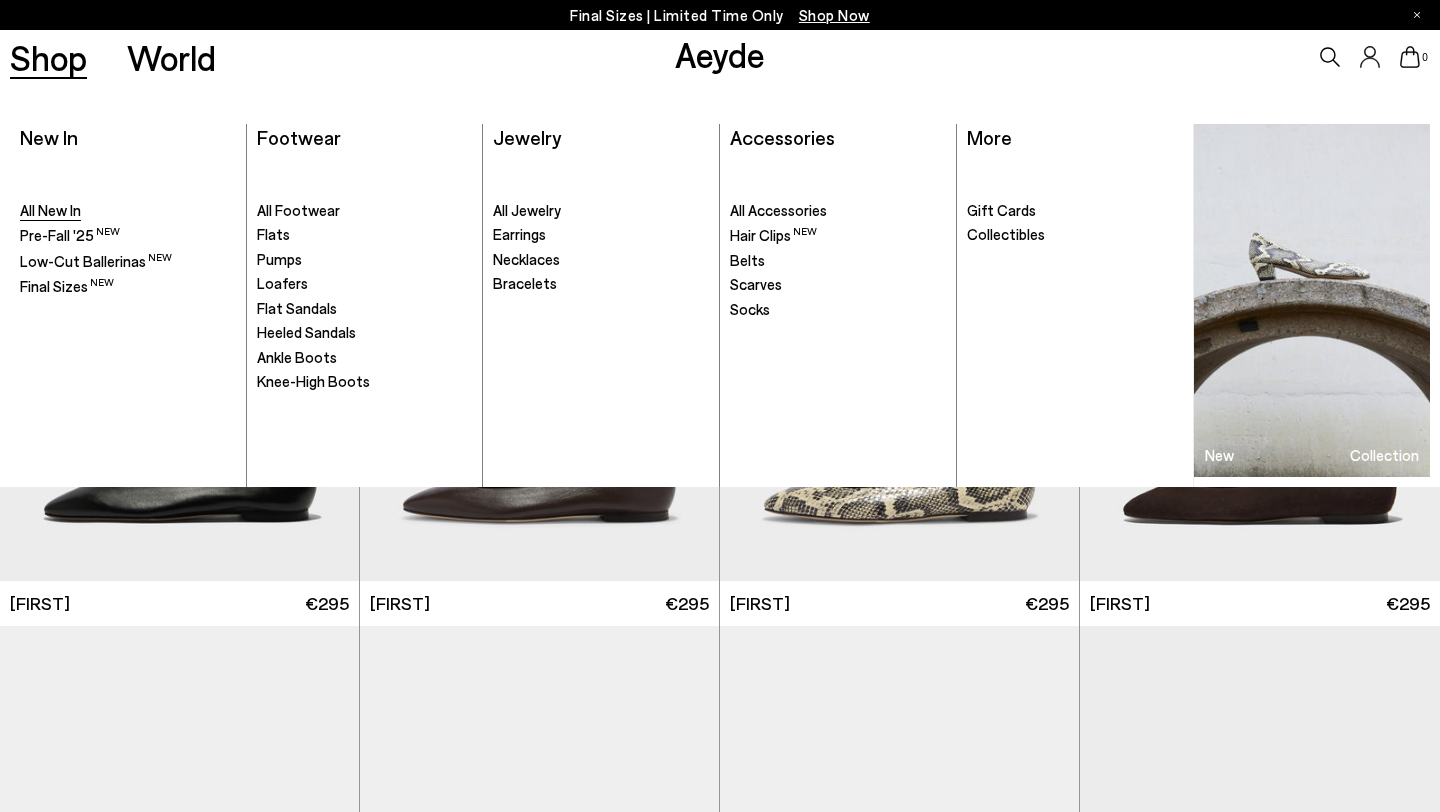 click on "All New In" at bounding box center (50, 210) 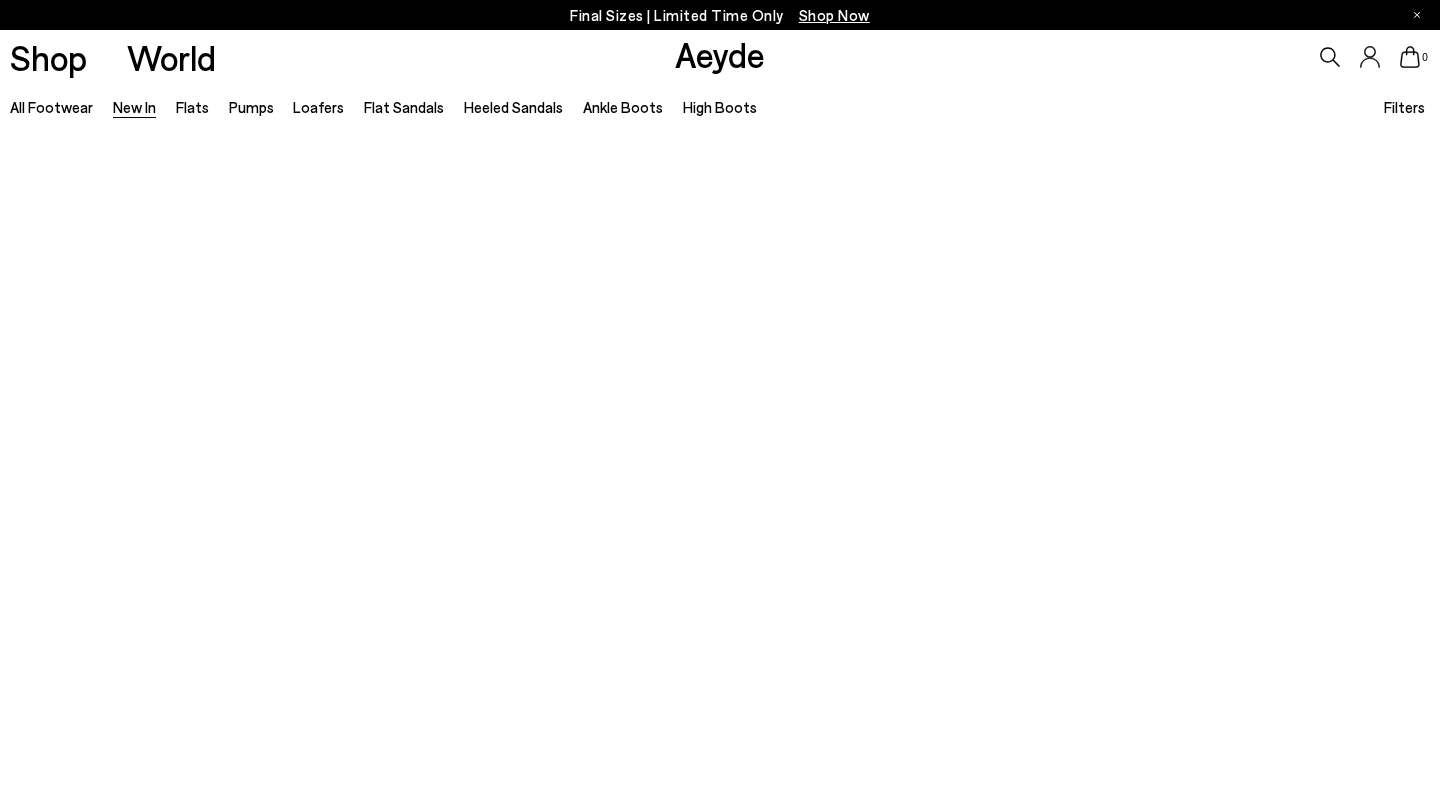 scroll, scrollTop: 0, scrollLeft: 0, axis: both 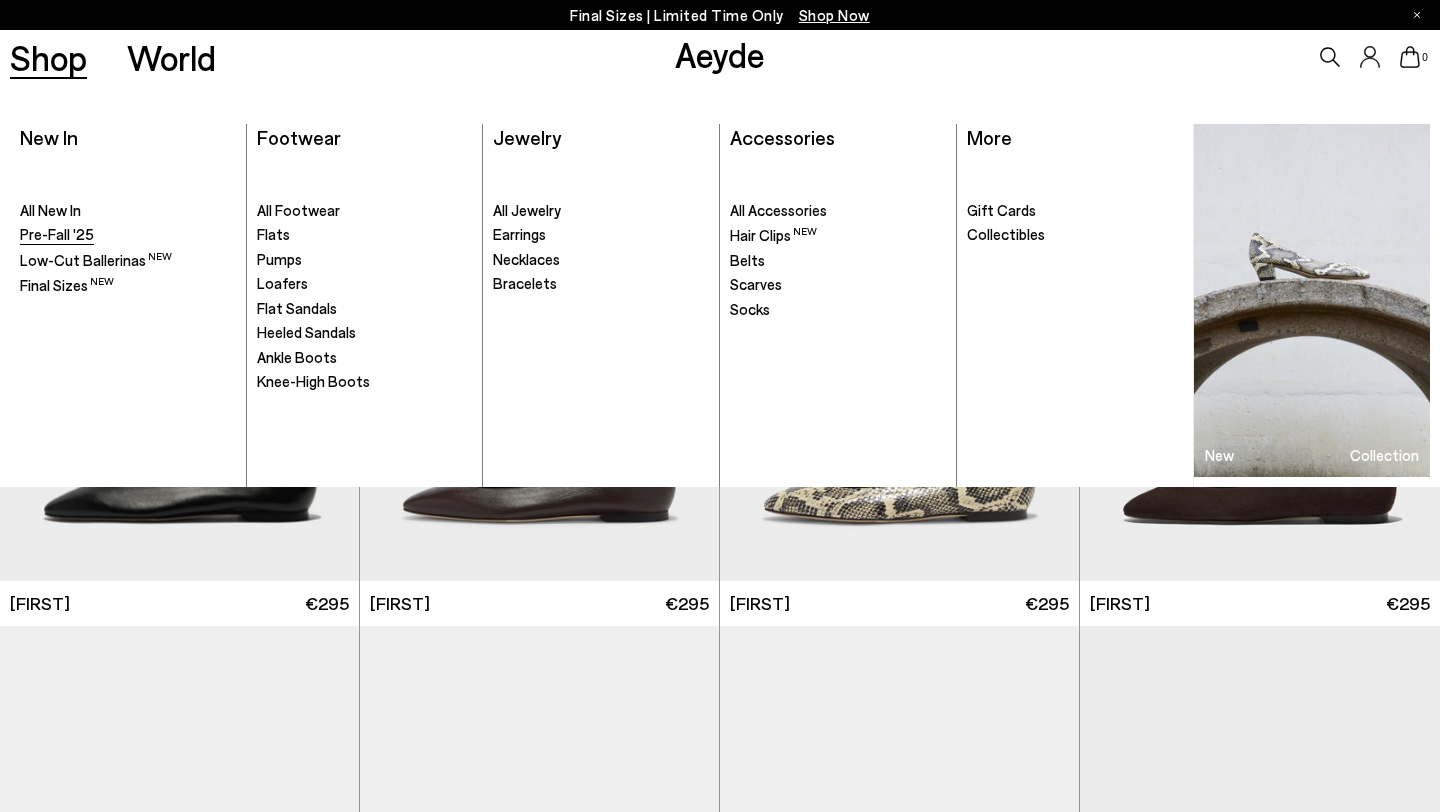 click on "Pre-Fall '25" at bounding box center (57, 234) 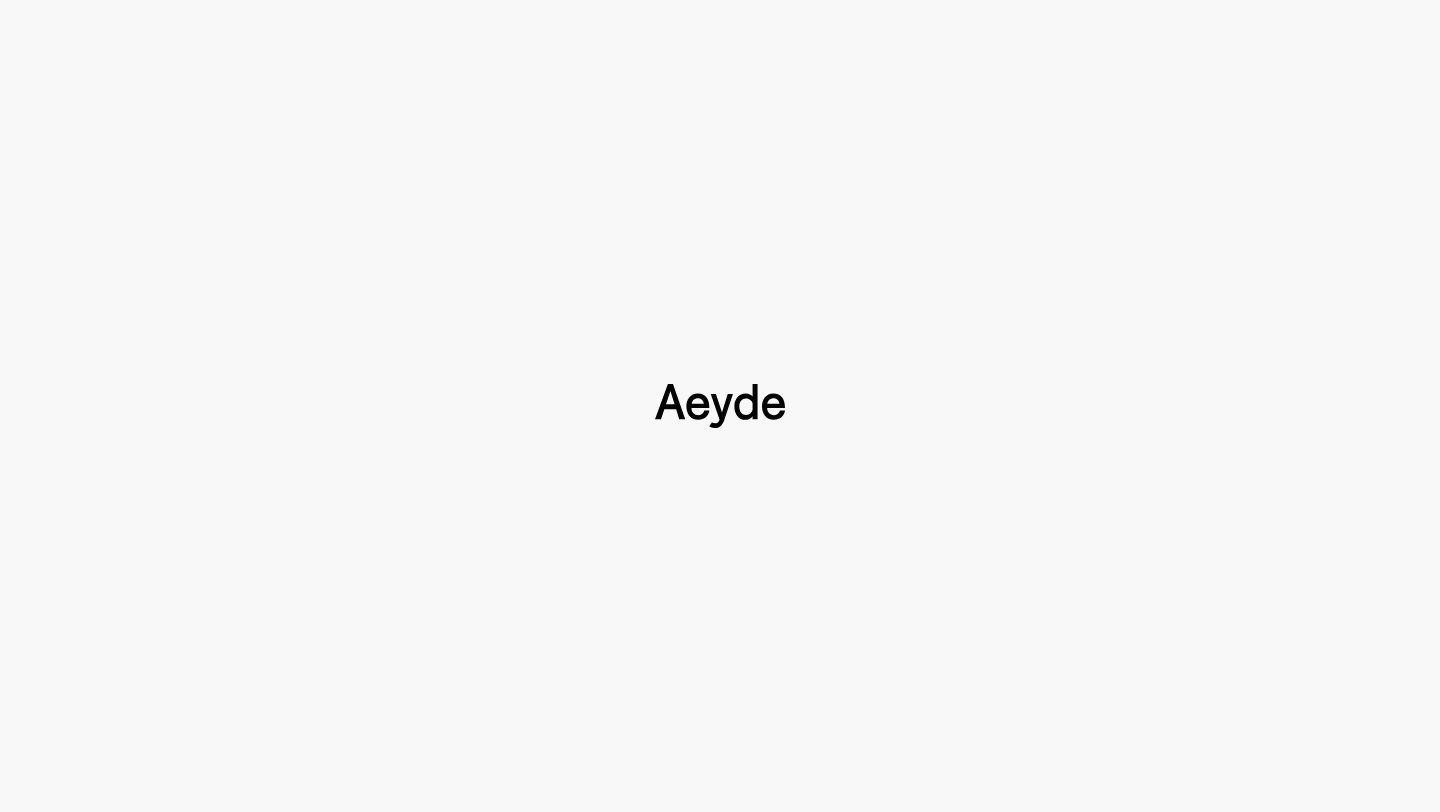 scroll, scrollTop: 0, scrollLeft: 0, axis: both 